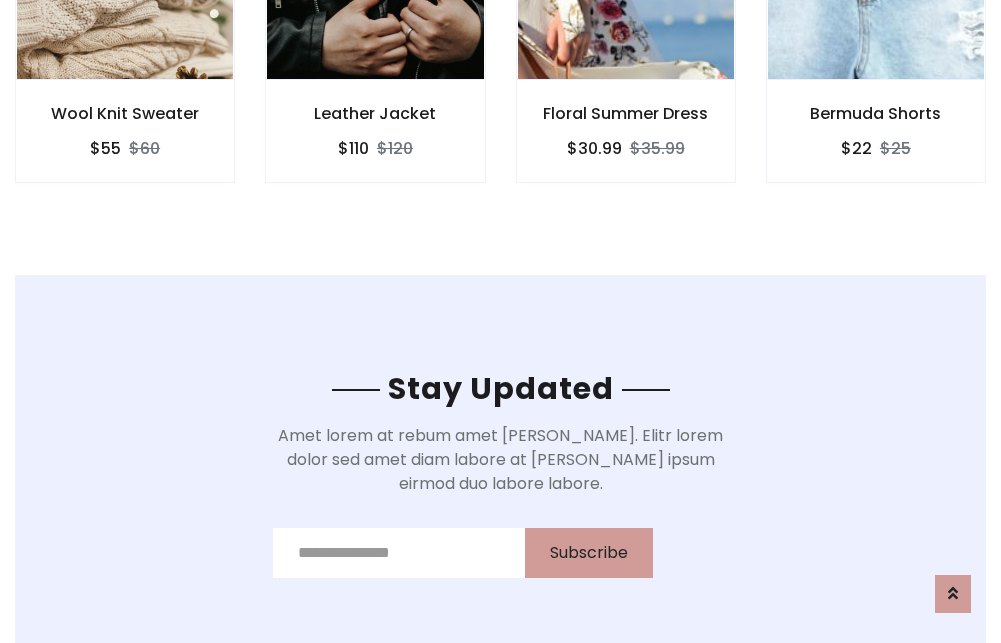 scroll, scrollTop: 3012, scrollLeft: 0, axis: vertical 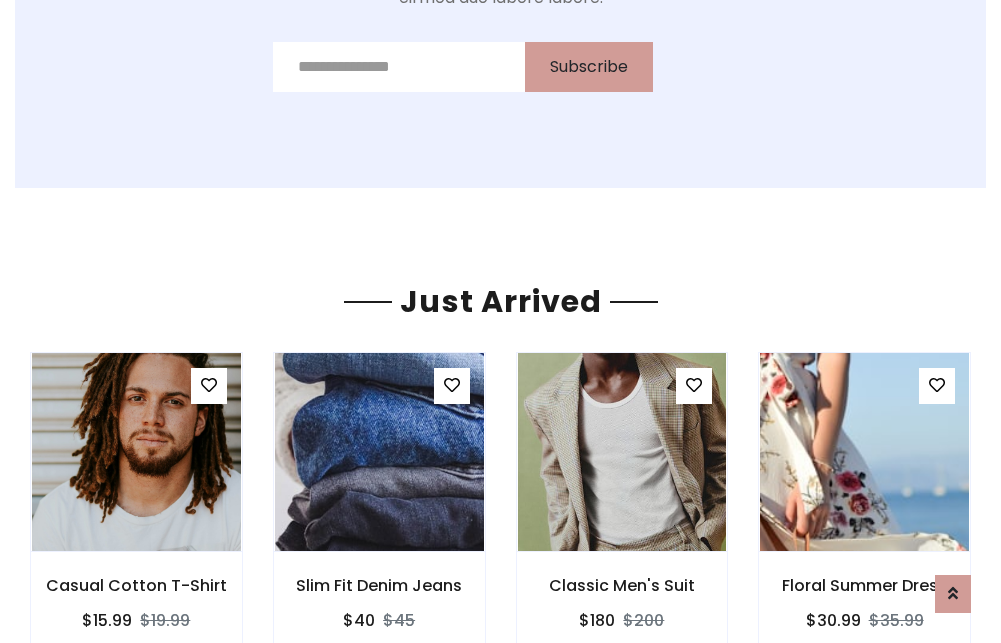 click on "Floral Summer Dress
$30.99
$35.99" at bounding box center (626, -441) 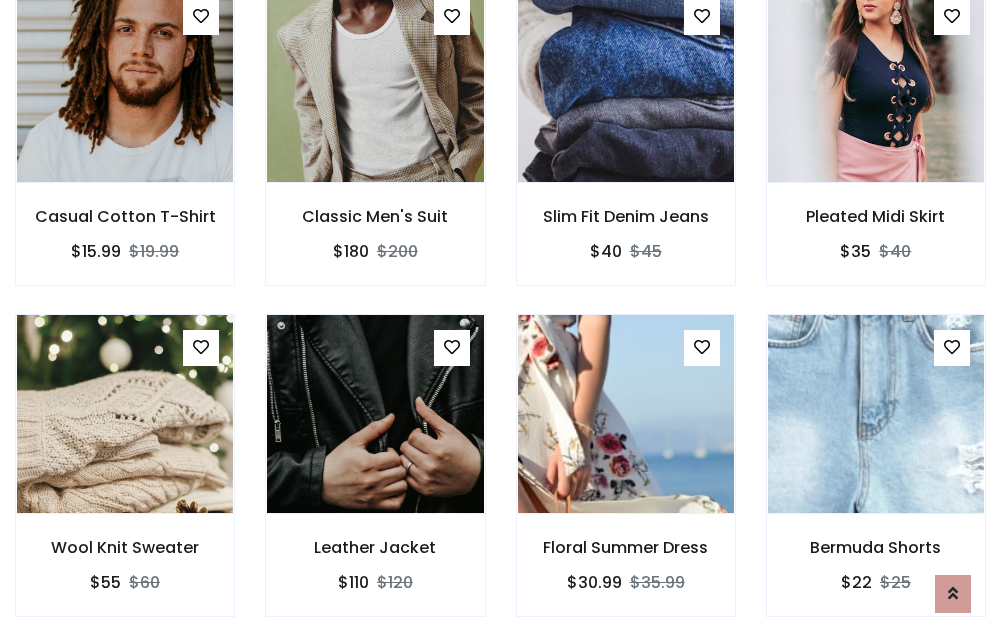 scroll, scrollTop: 2090, scrollLeft: 0, axis: vertical 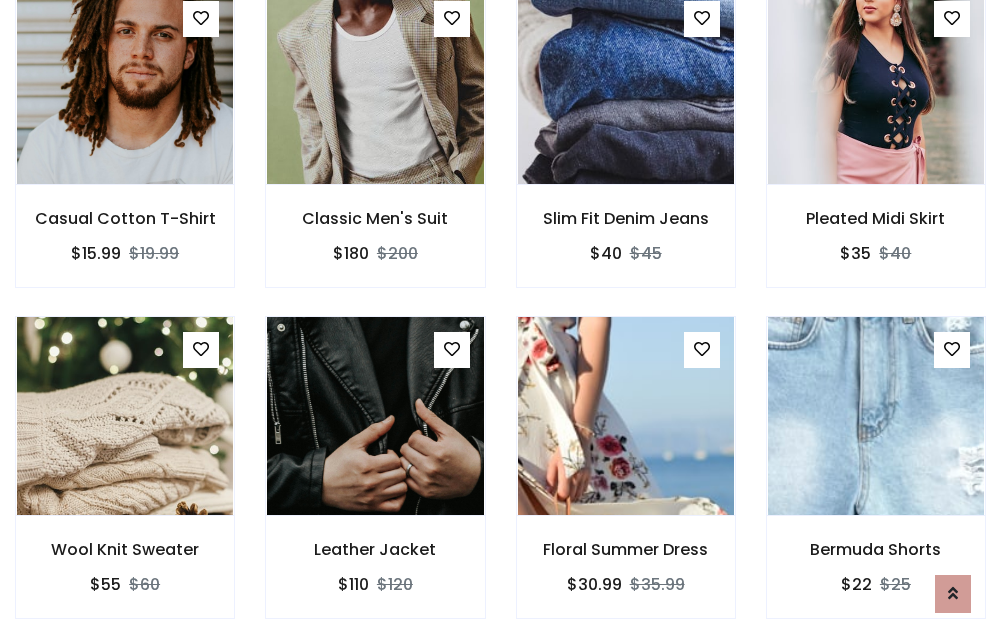 click on "Floral Summer Dress
$30.99
$35.99" at bounding box center (626, 481) 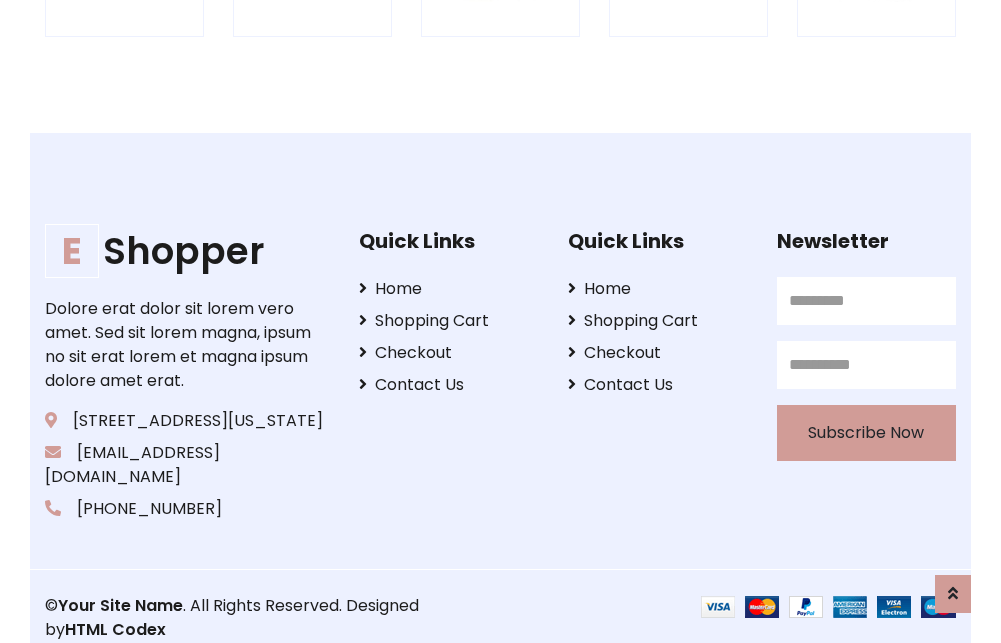 scroll, scrollTop: 3807, scrollLeft: 0, axis: vertical 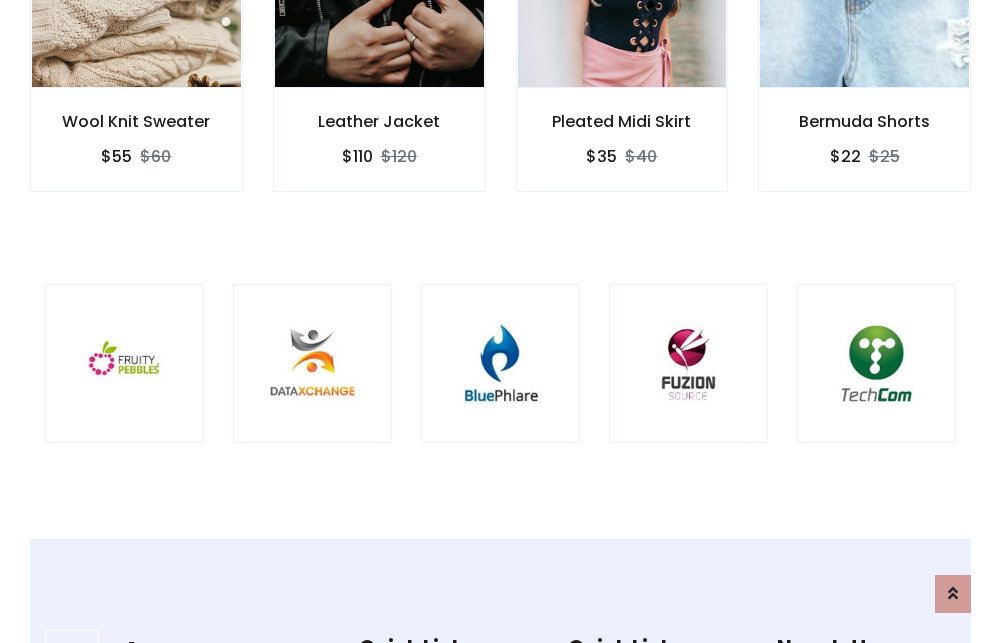 click at bounding box center (500, 363) 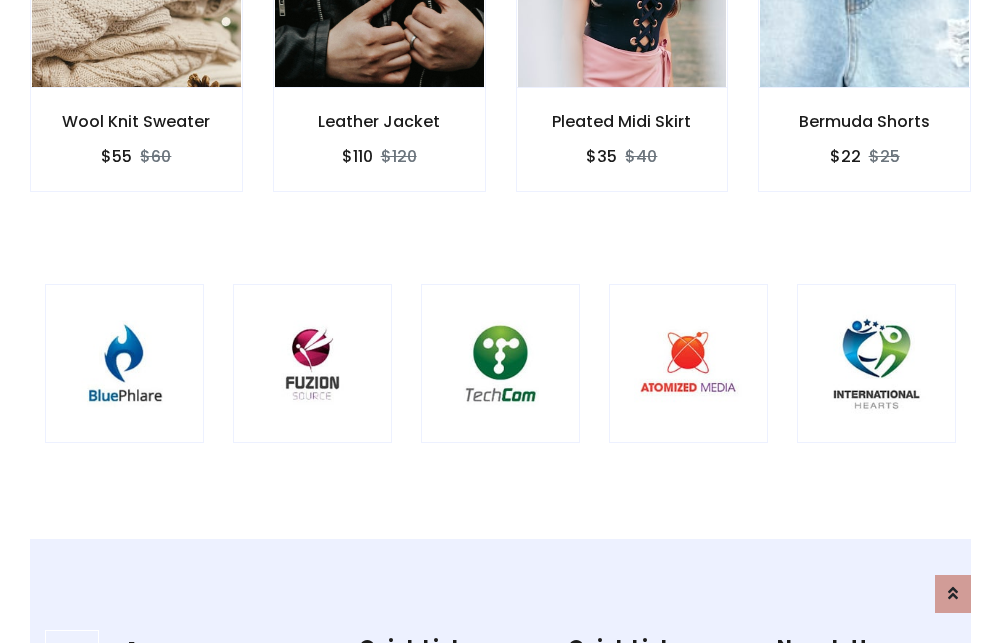 click at bounding box center (500, 363) 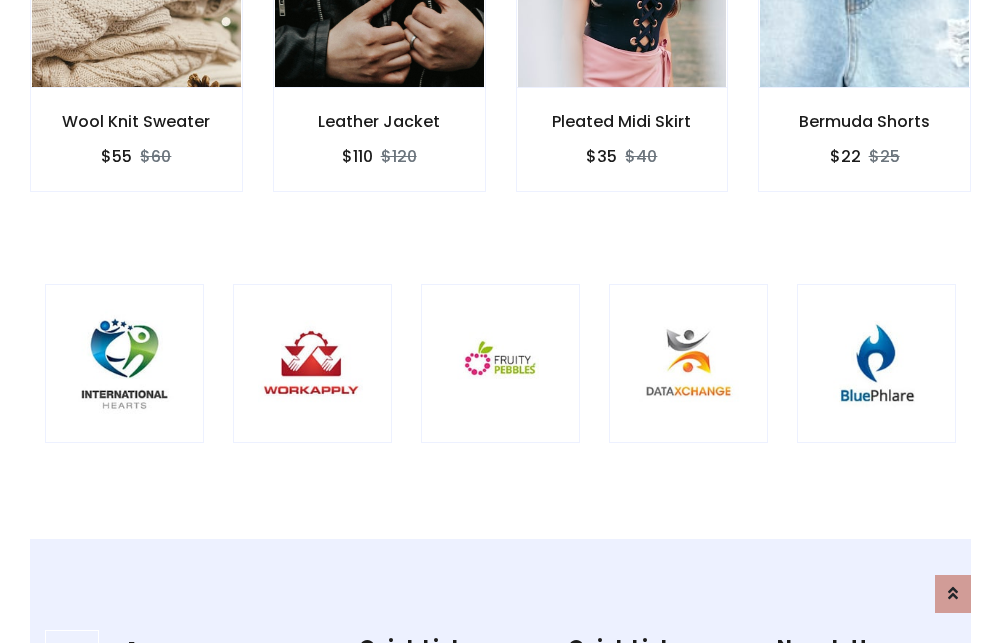 scroll, scrollTop: 0, scrollLeft: 0, axis: both 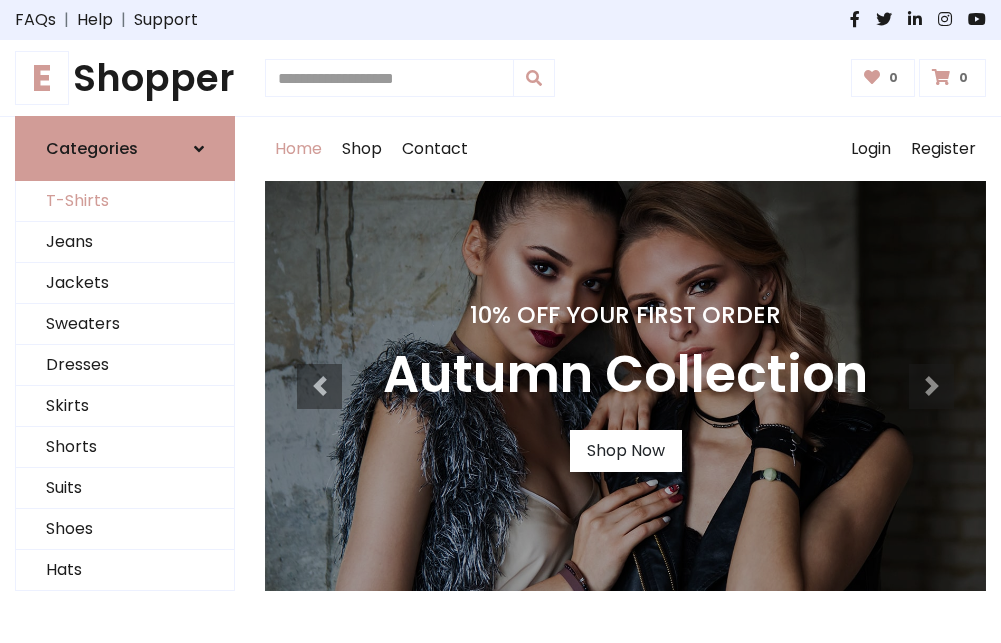 click on "T-Shirts" at bounding box center (125, 201) 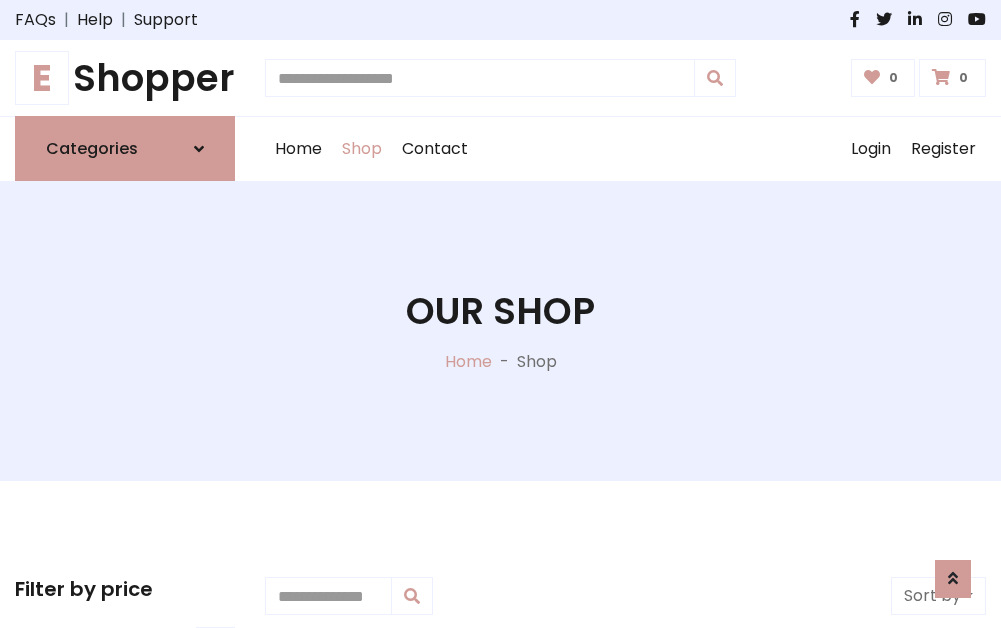 scroll, scrollTop: 802, scrollLeft: 0, axis: vertical 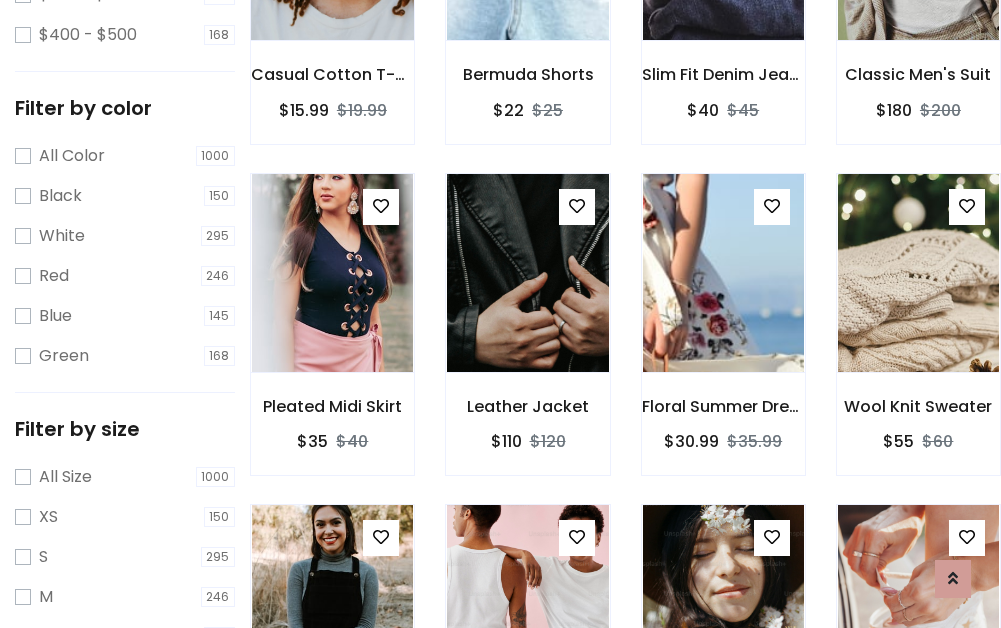 click at bounding box center [332, -59] 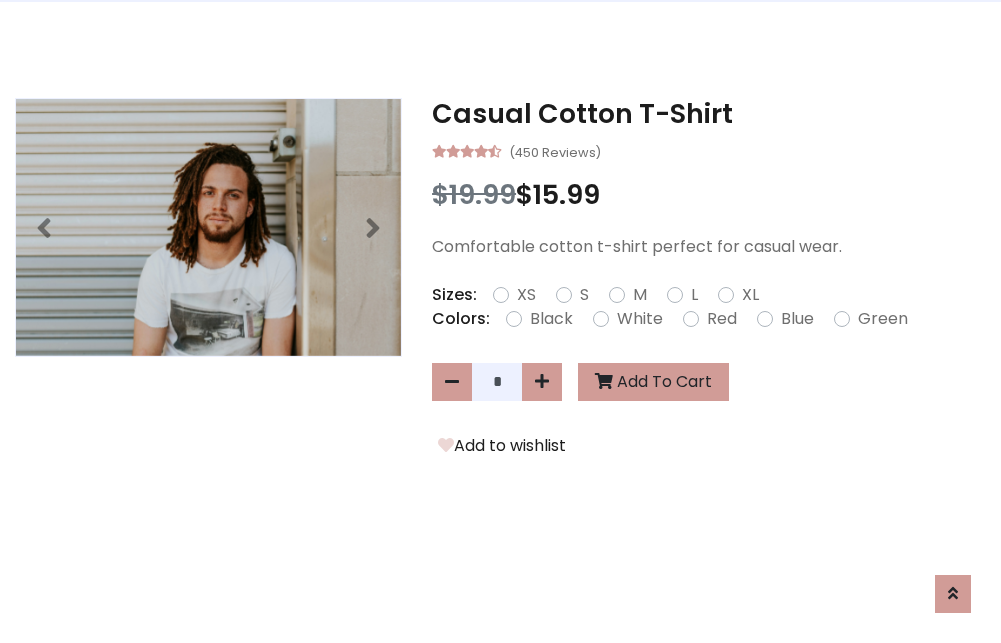 scroll, scrollTop: 0, scrollLeft: 0, axis: both 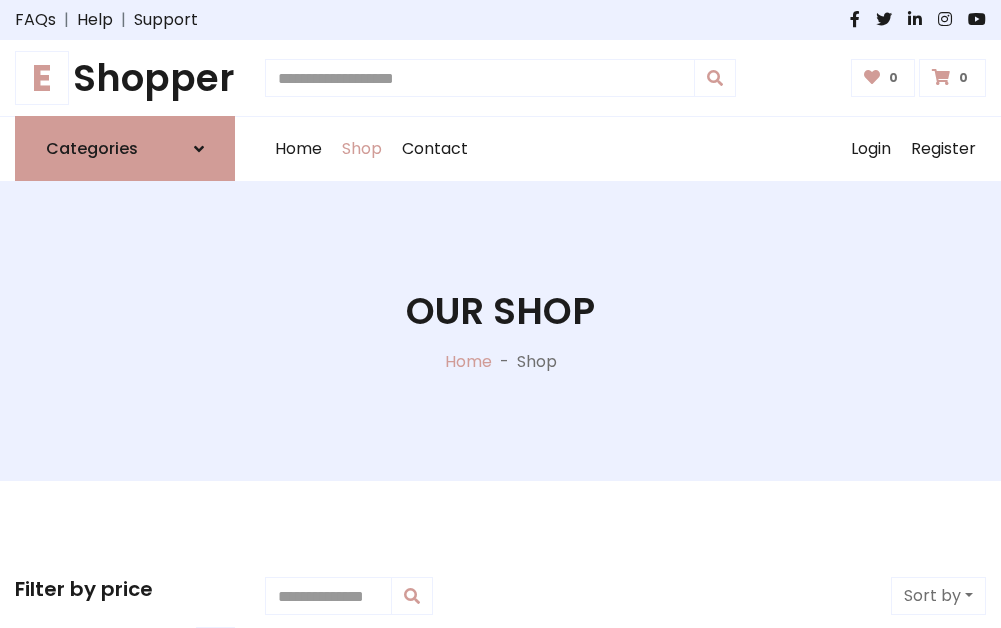 click on "E Shopper" at bounding box center (125, 78) 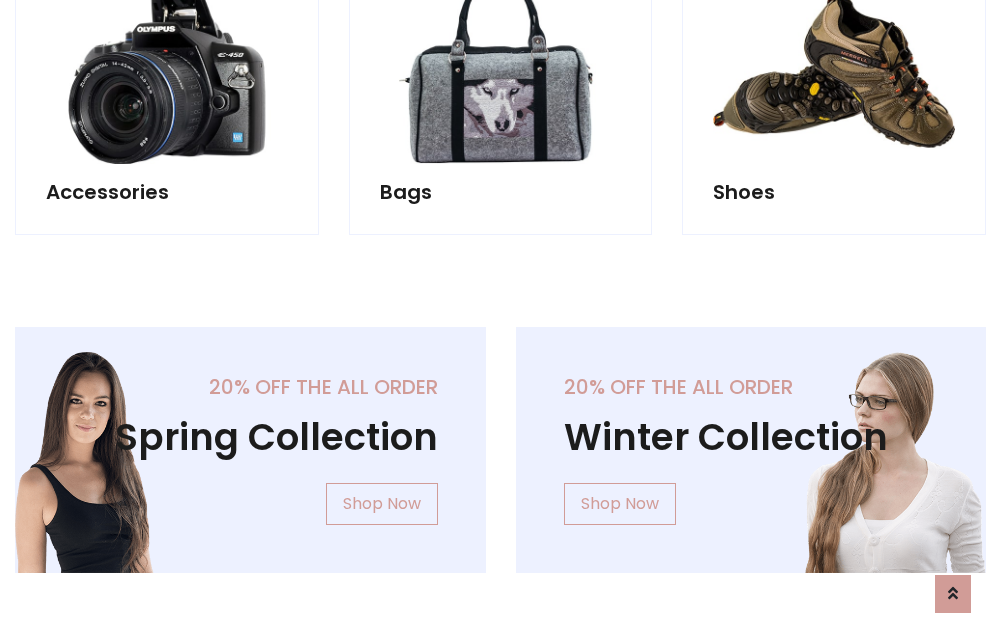scroll, scrollTop: 1943, scrollLeft: 0, axis: vertical 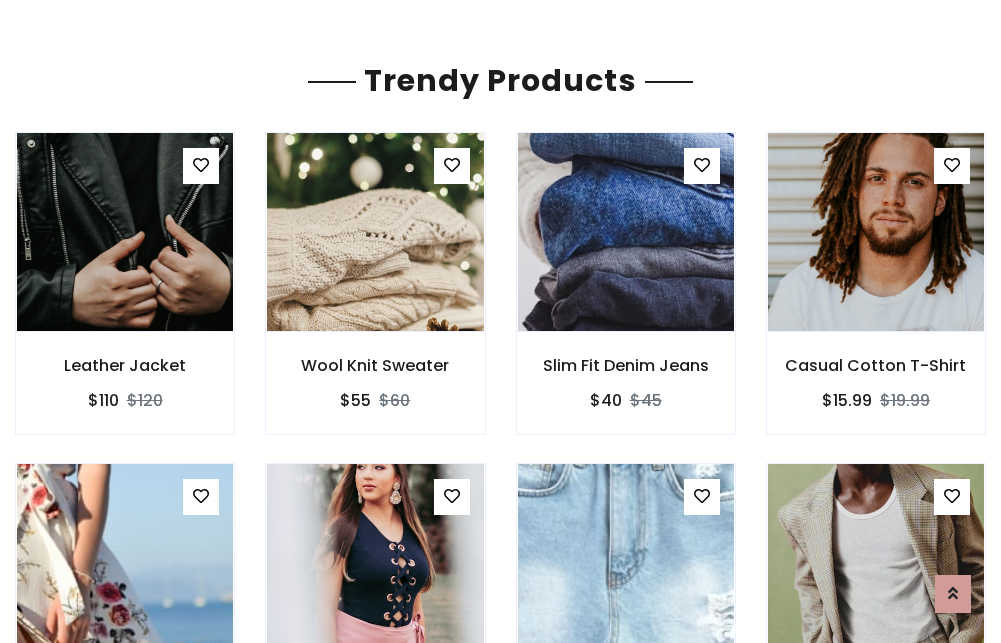click on "Shop" at bounding box center [362, -1794] 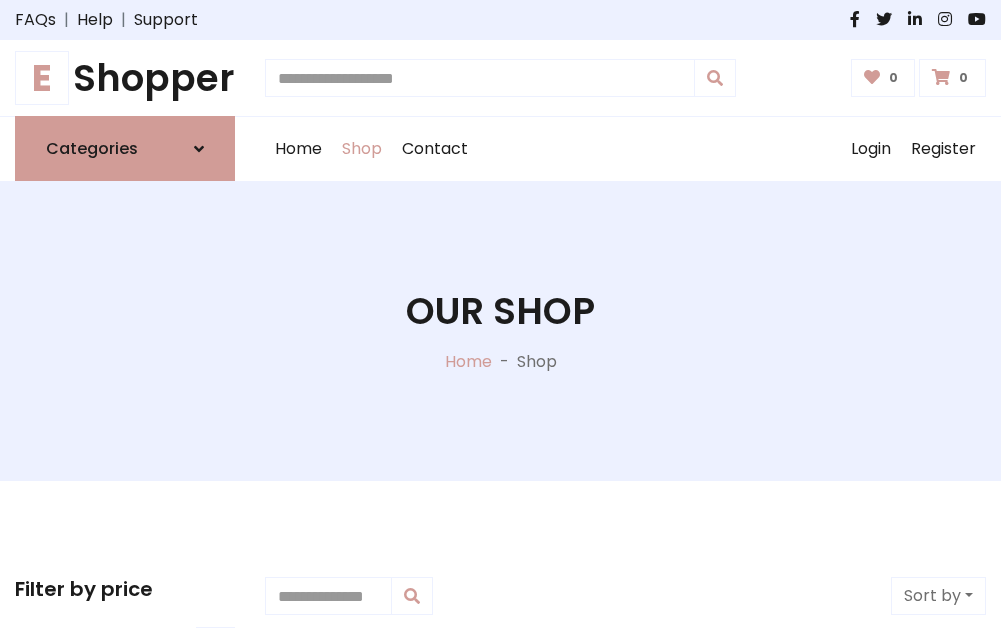 scroll, scrollTop: 0, scrollLeft: 0, axis: both 